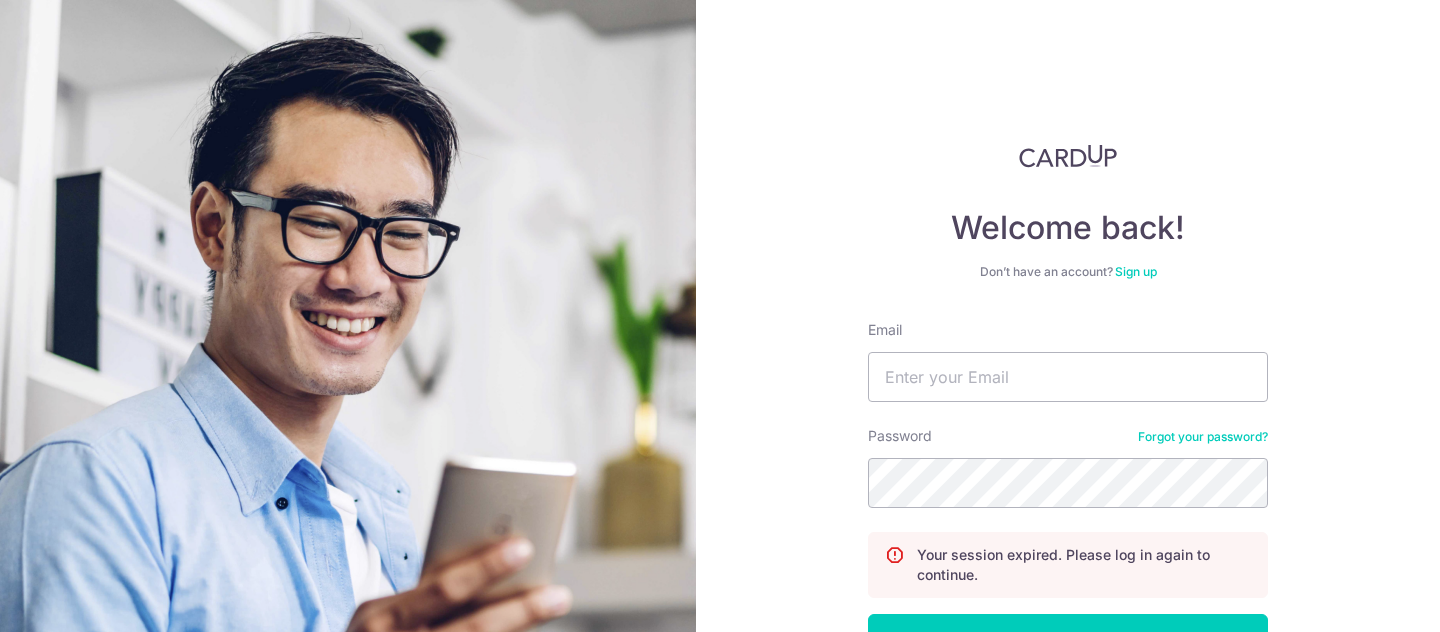 scroll, scrollTop: 0, scrollLeft: 0, axis: both 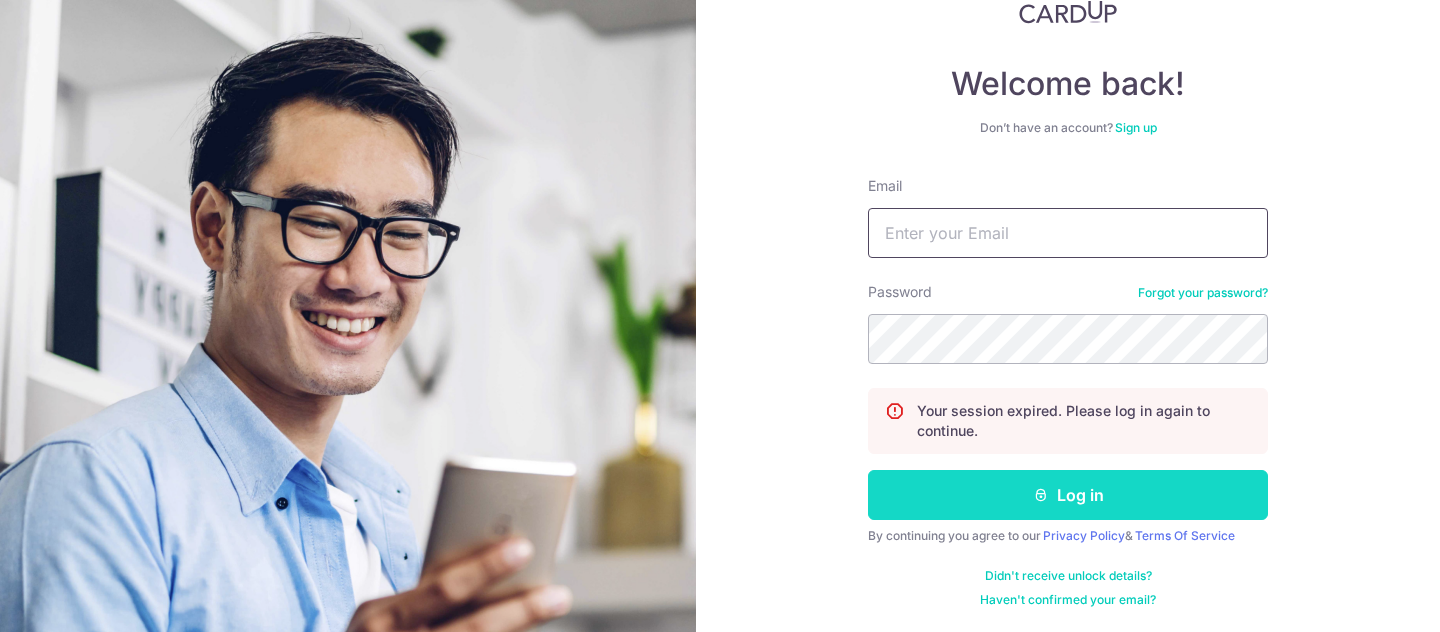 type on "christie@partymojo.com.sg" 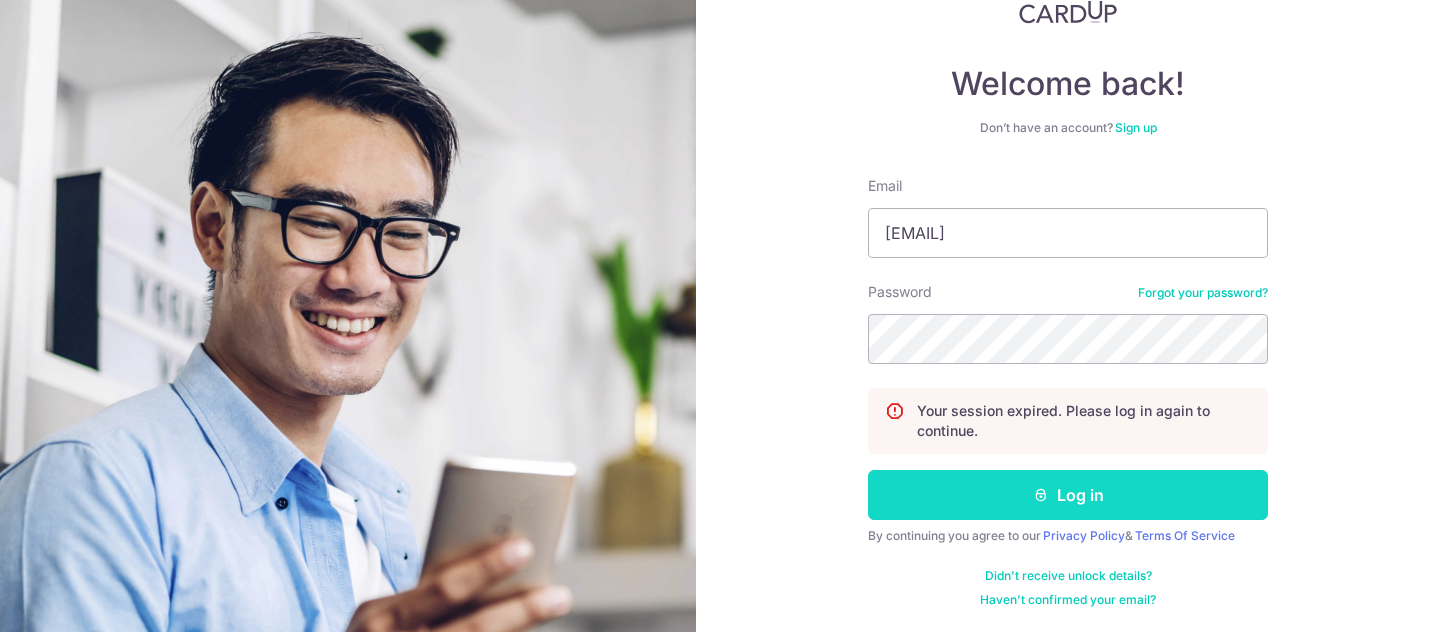 click on "Log in" at bounding box center [1068, 495] 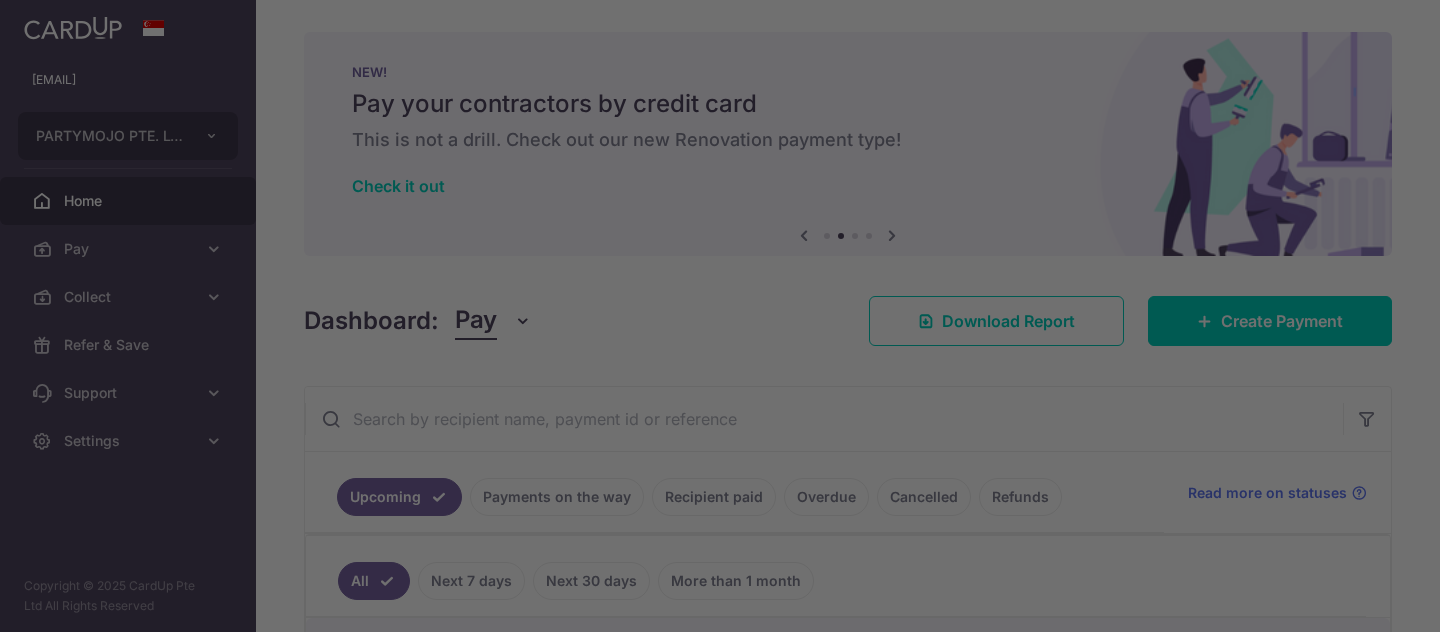 scroll, scrollTop: 0, scrollLeft: 0, axis: both 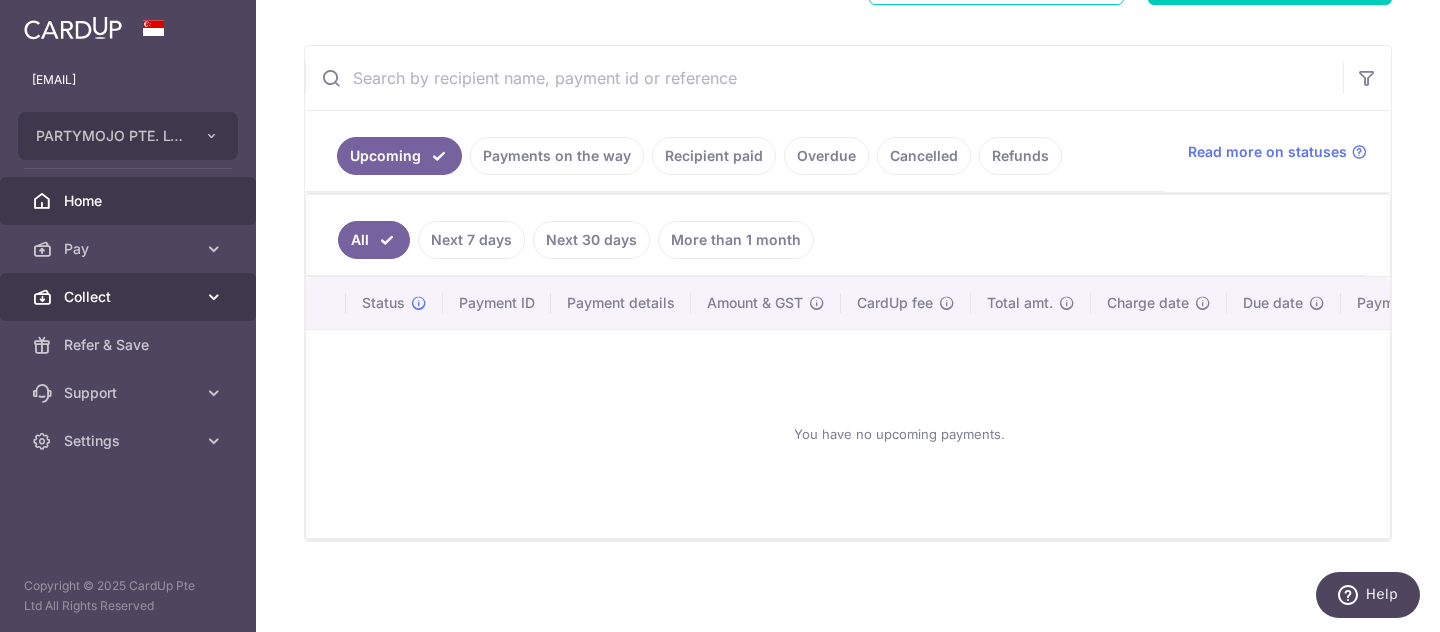 click on "Collect" at bounding box center (130, 297) 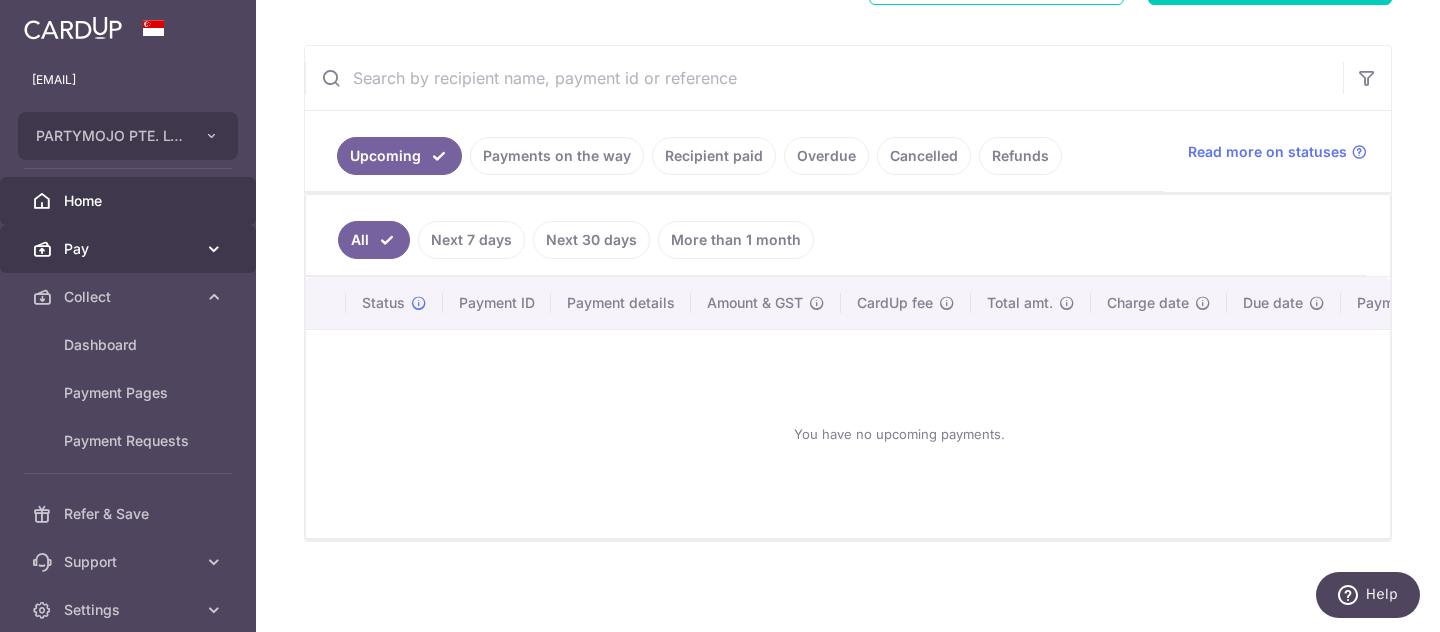 click on "Pay" at bounding box center (130, 249) 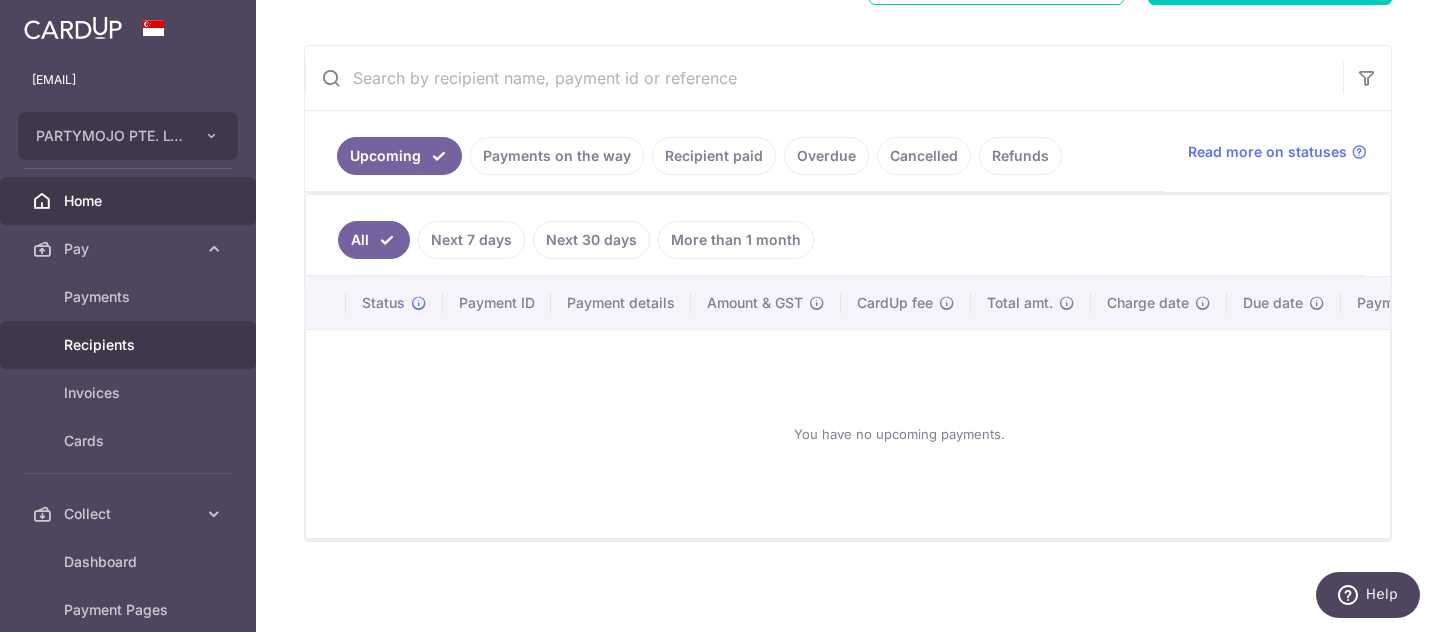 click on "Recipients" at bounding box center [130, 345] 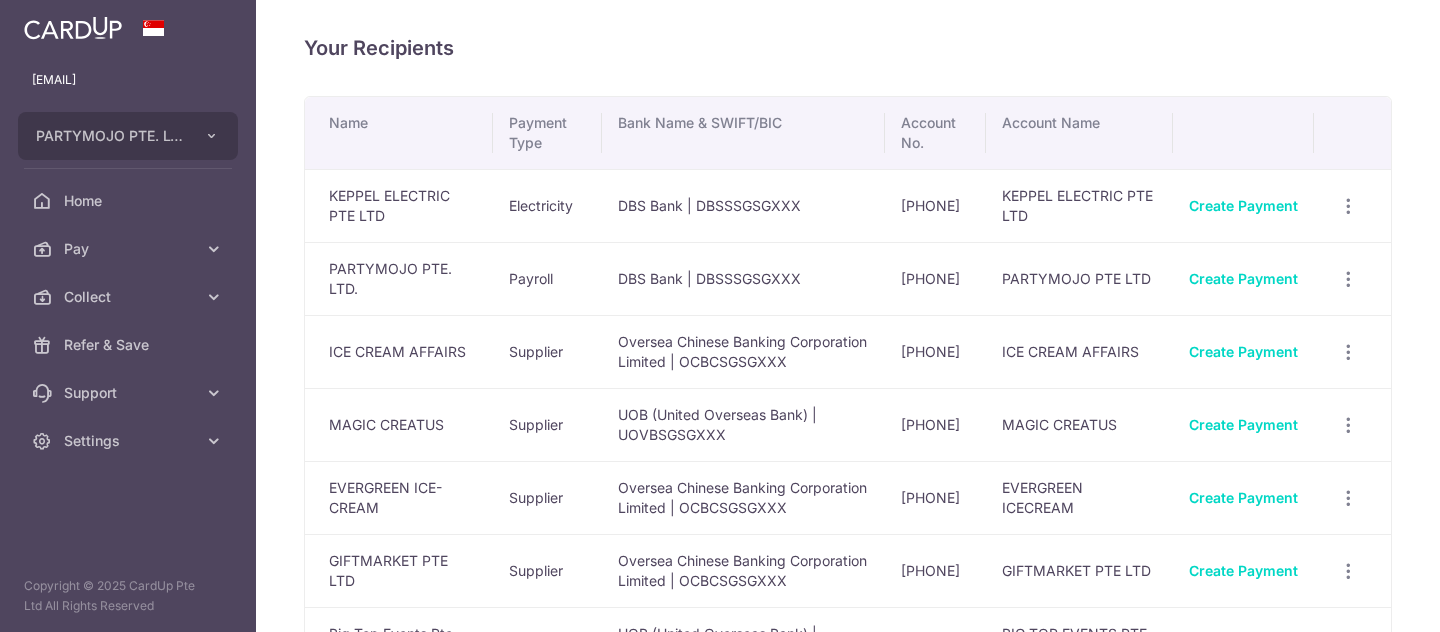 scroll, scrollTop: 0, scrollLeft: 0, axis: both 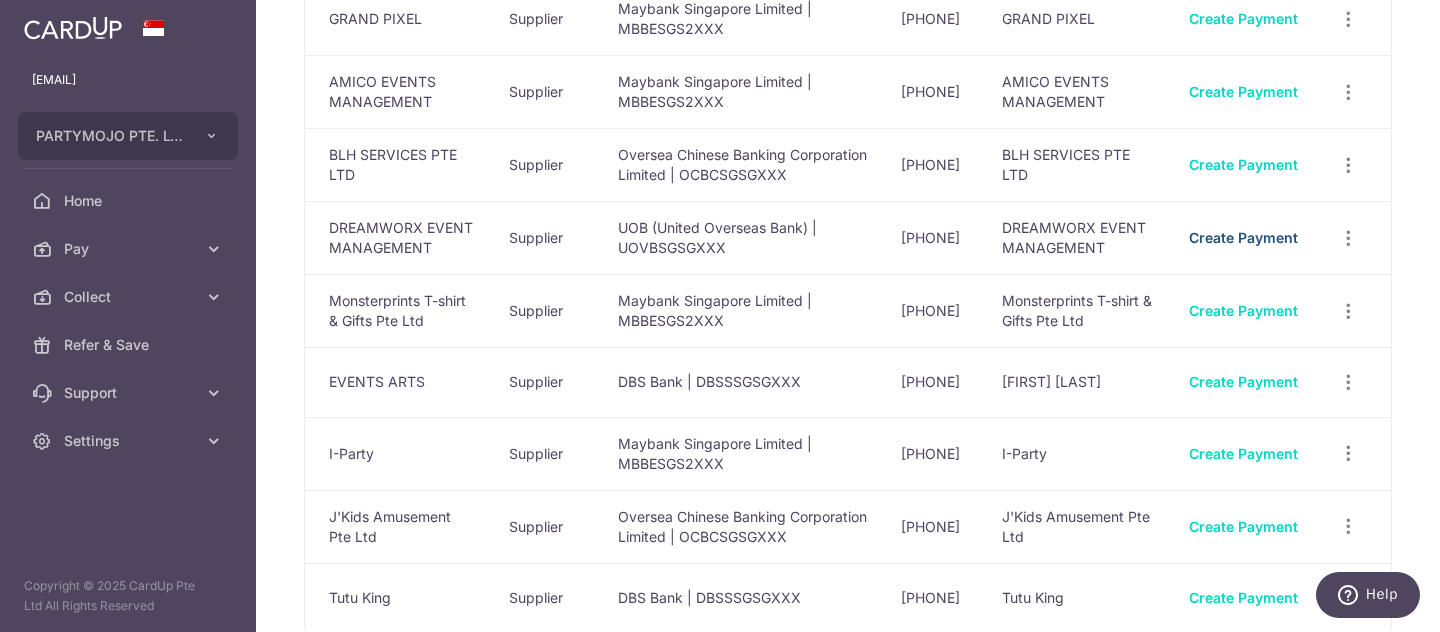click on "Create Payment" at bounding box center (1243, 237) 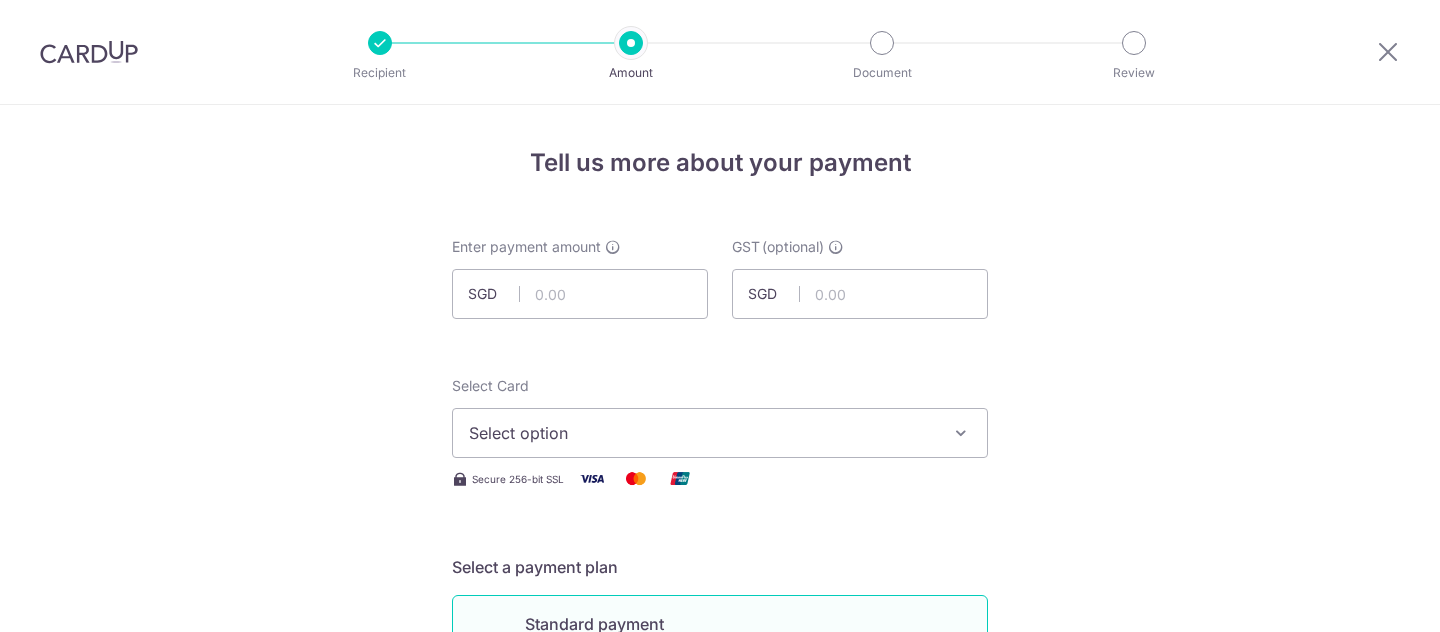 scroll, scrollTop: 0, scrollLeft: 0, axis: both 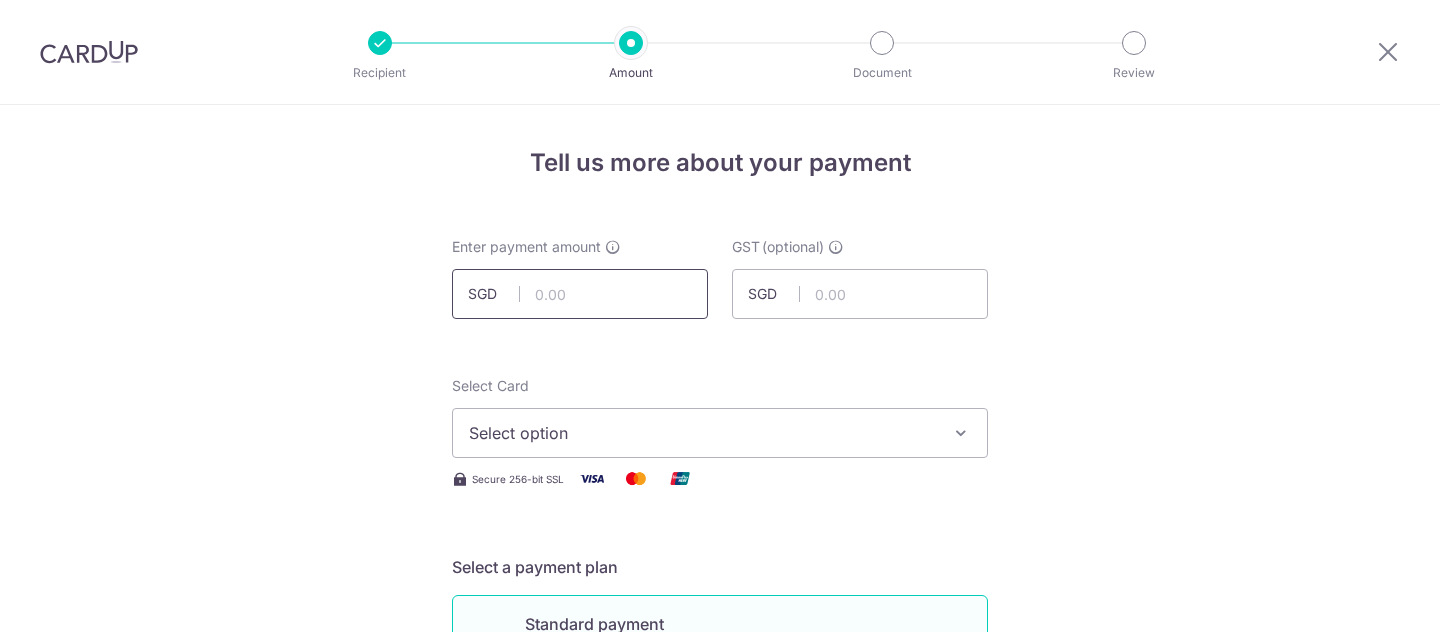 click at bounding box center [580, 294] 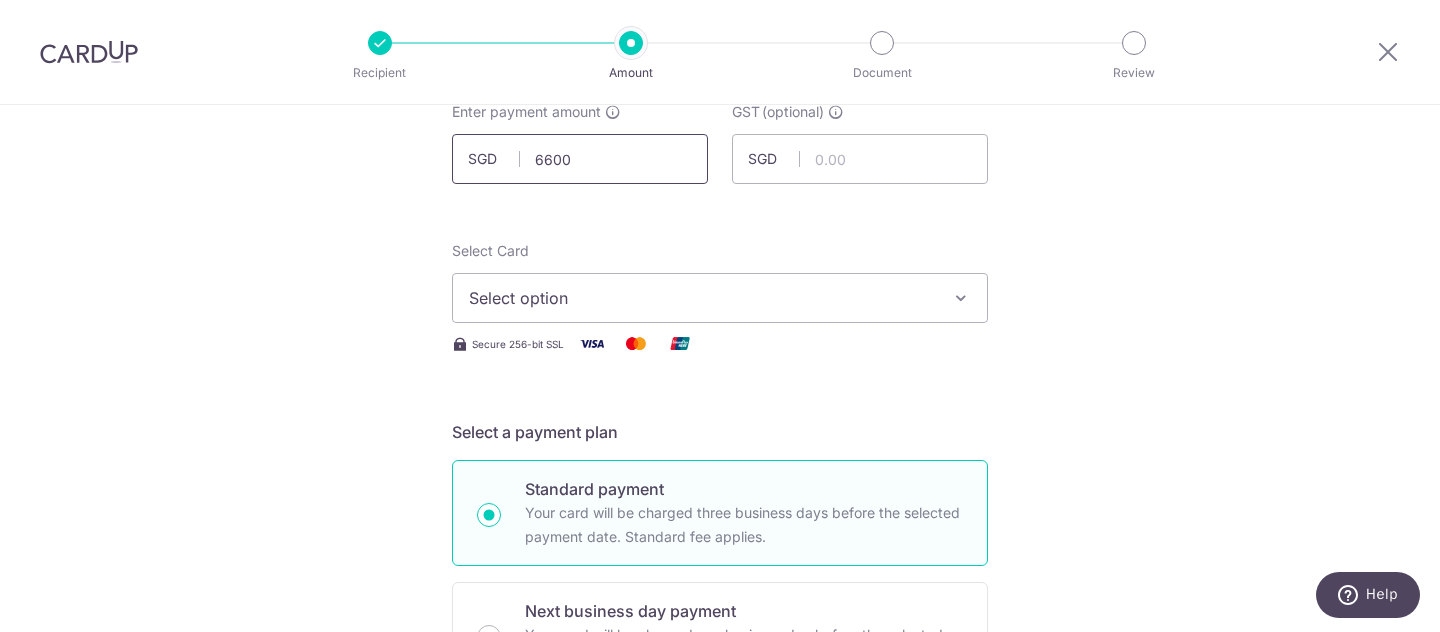 scroll, scrollTop: 345, scrollLeft: 0, axis: vertical 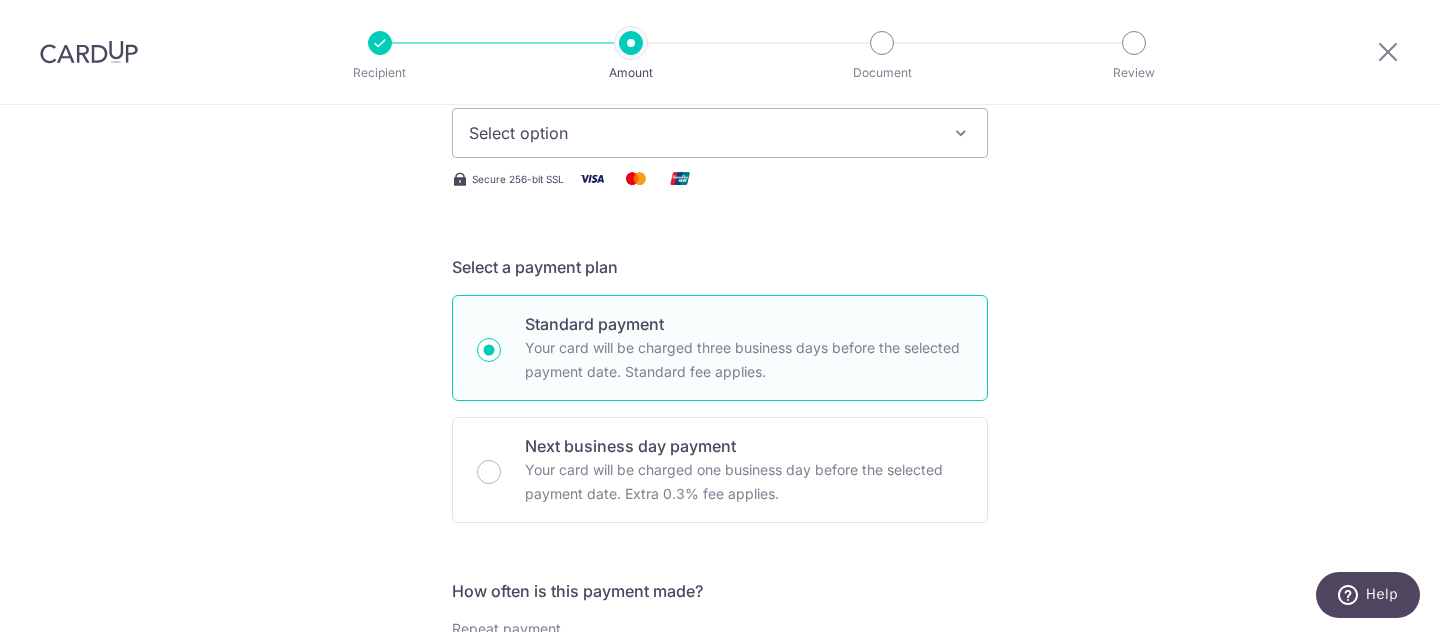 type on "6,600.00" 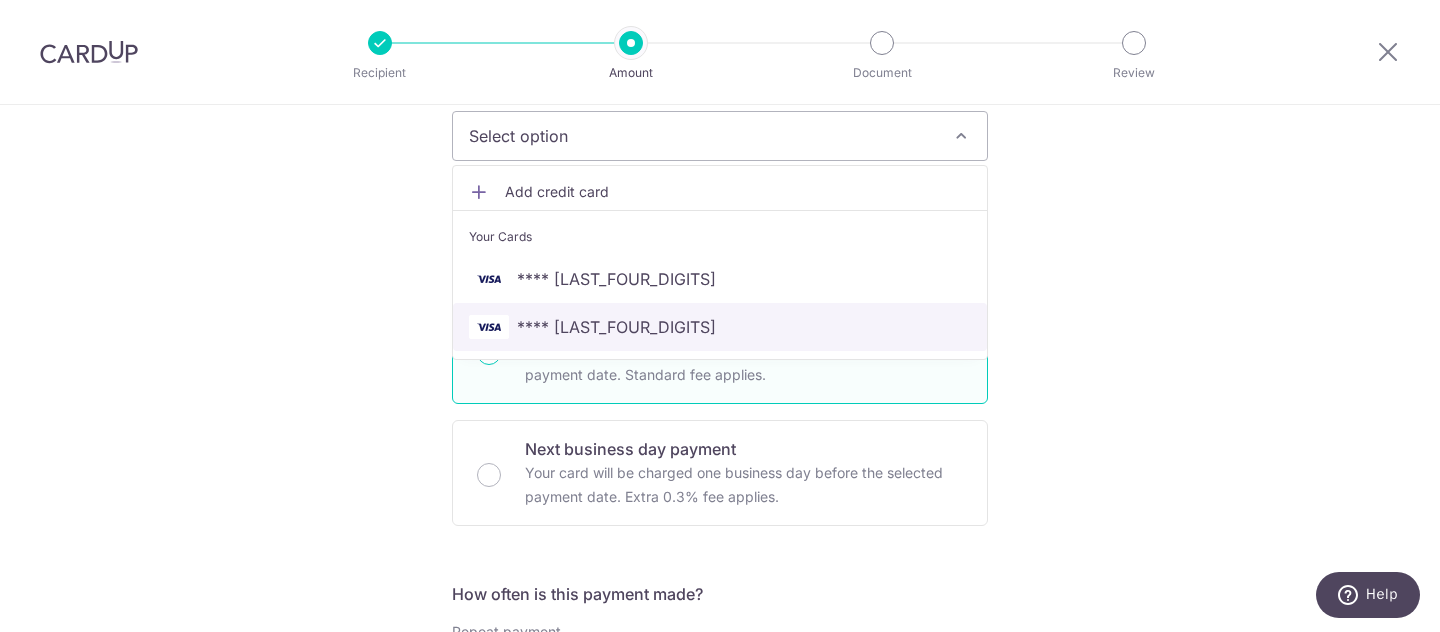 click on "**** 4937" at bounding box center (720, 327) 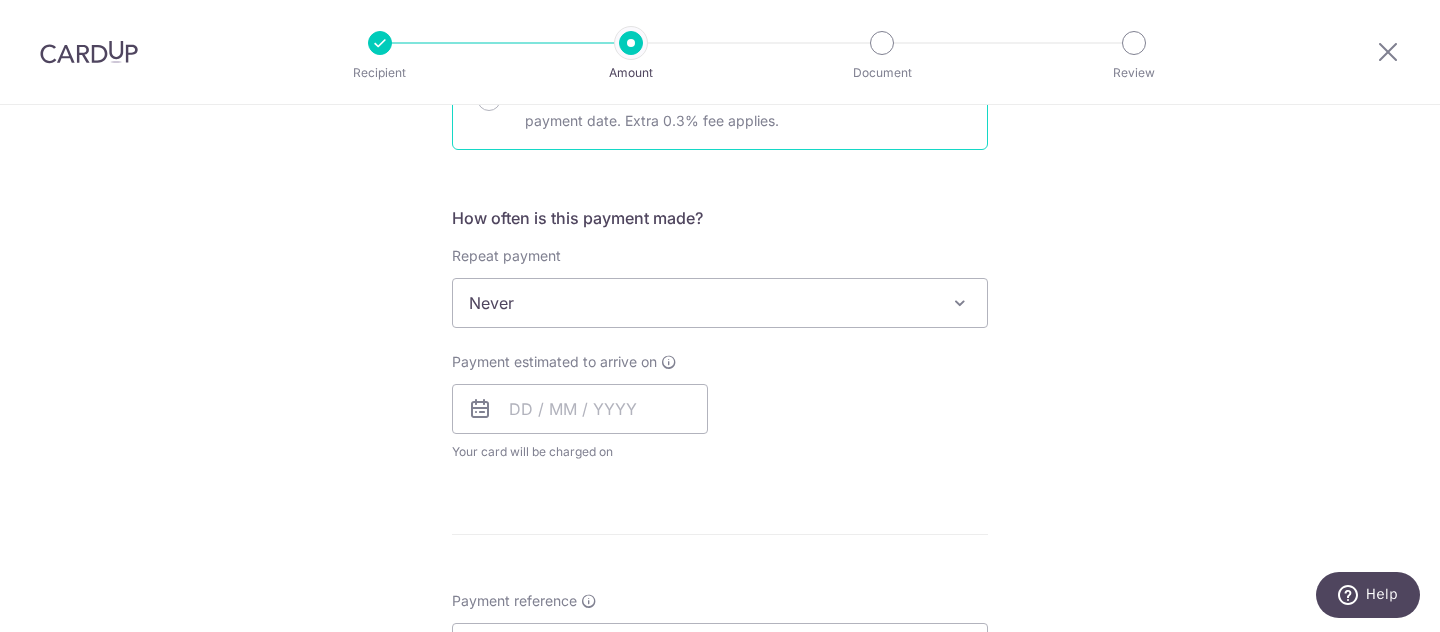 scroll, scrollTop: 705, scrollLeft: 0, axis: vertical 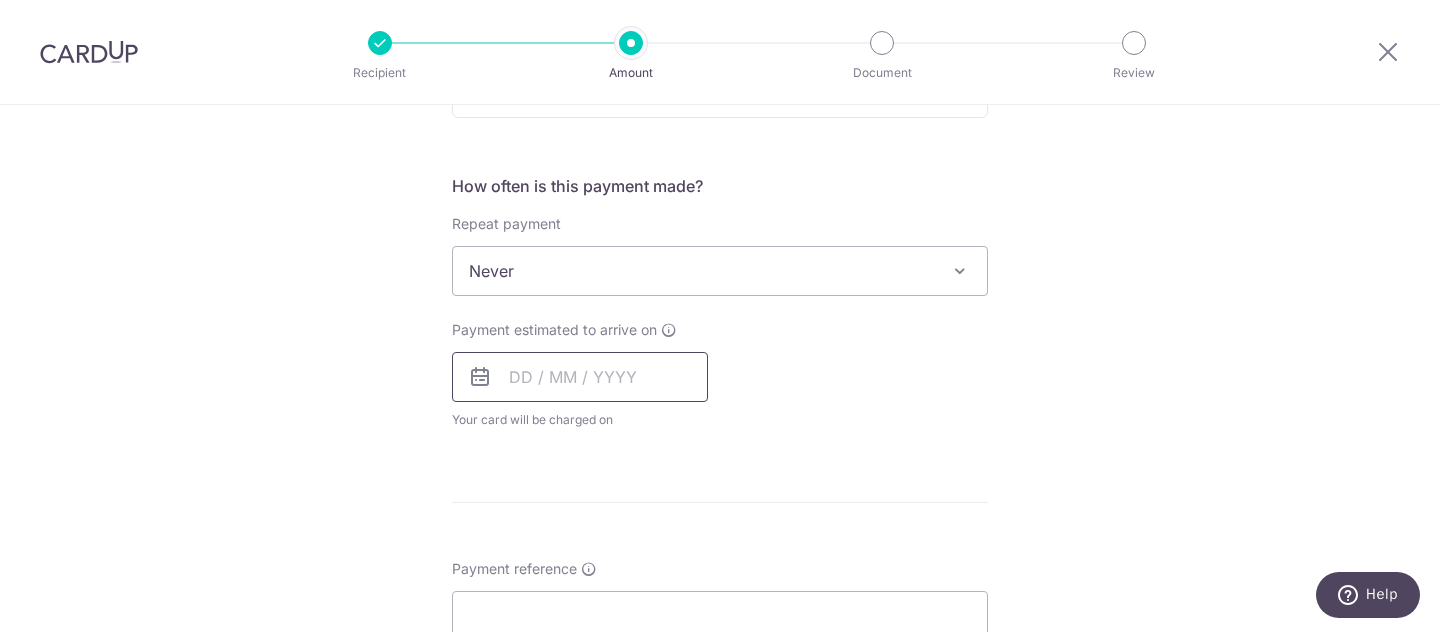 click at bounding box center (580, 377) 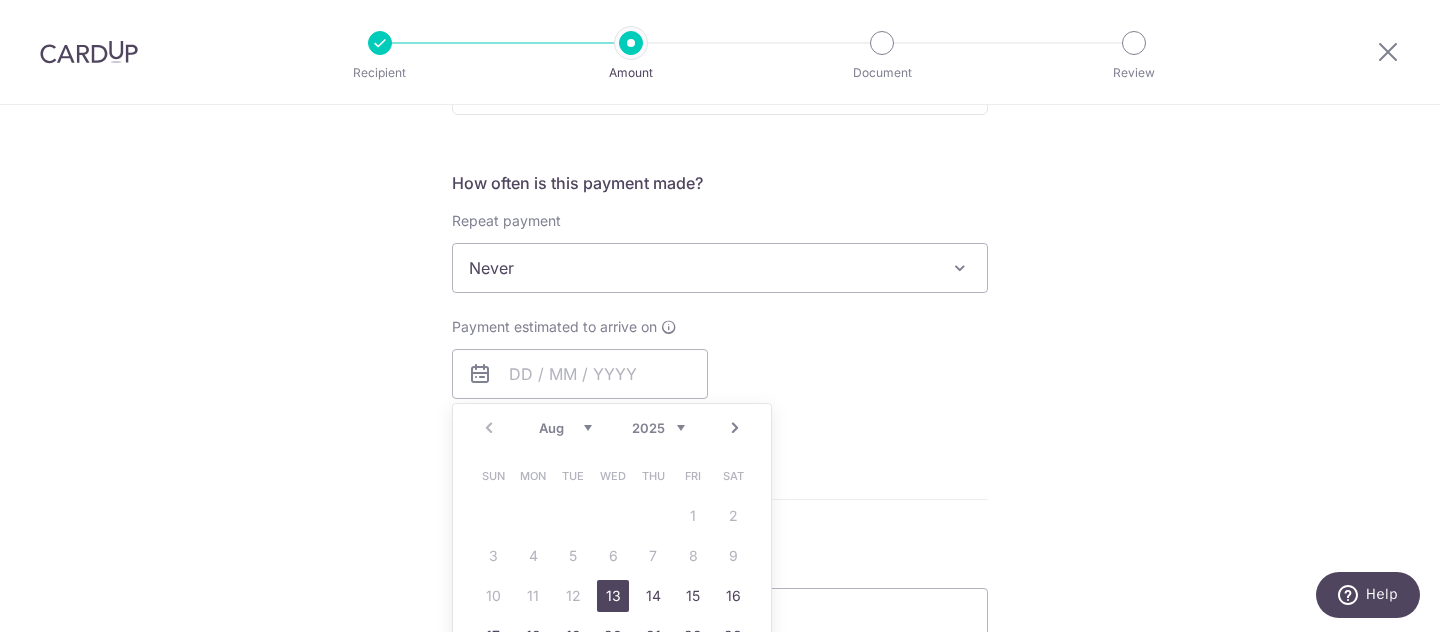 click on "13" at bounding box center (613, 596) 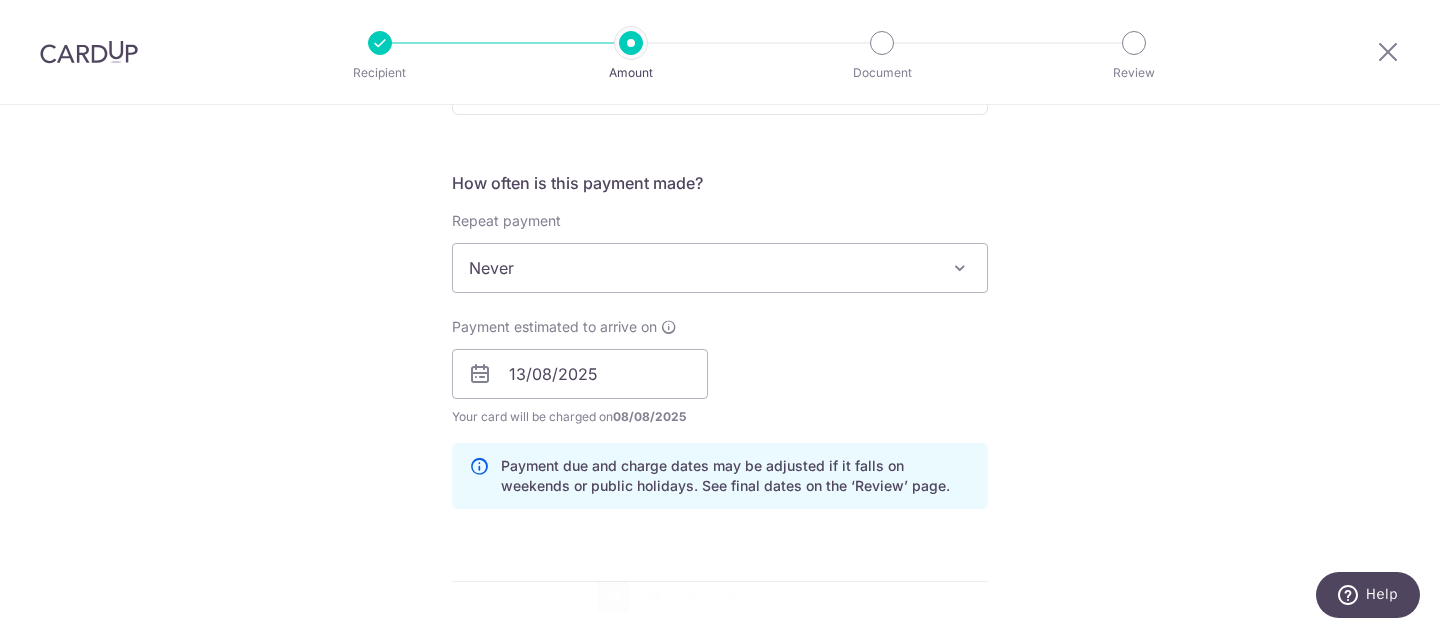 scroll, scrollTop: 1003, scrollLeft: 0, axis: vertical 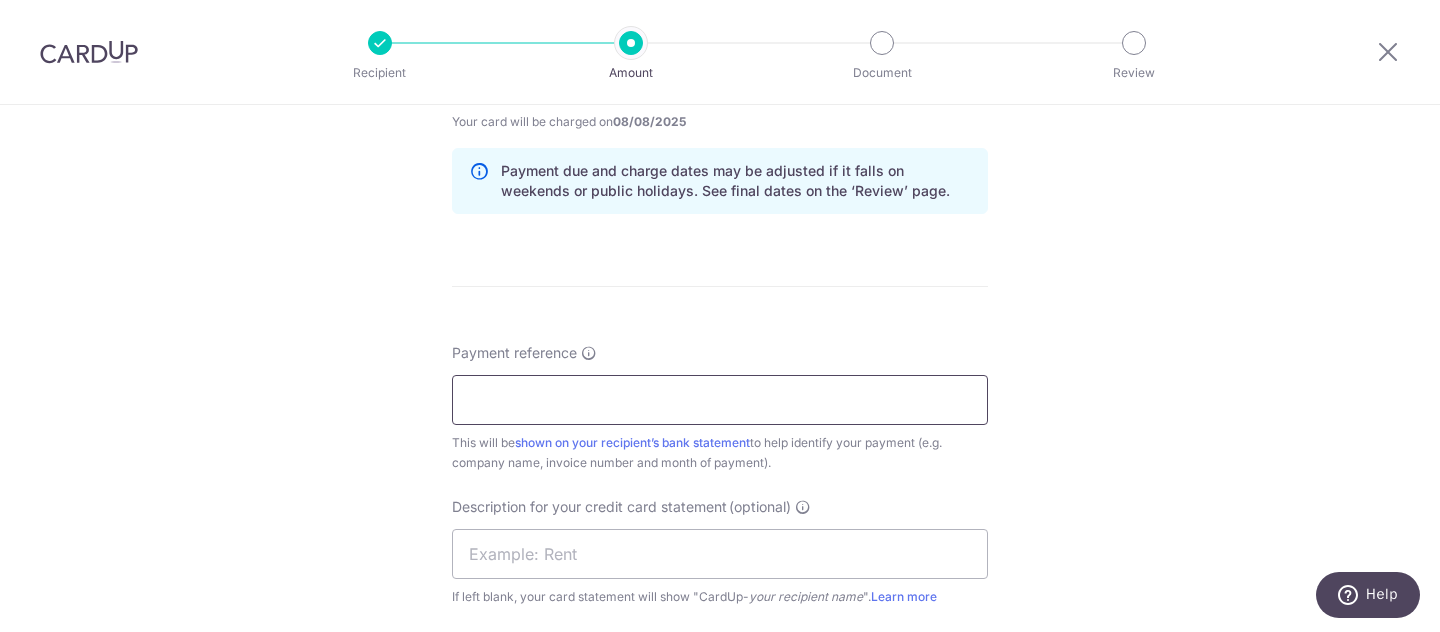 click on "Payment reference" at bounding box center [720, 400] 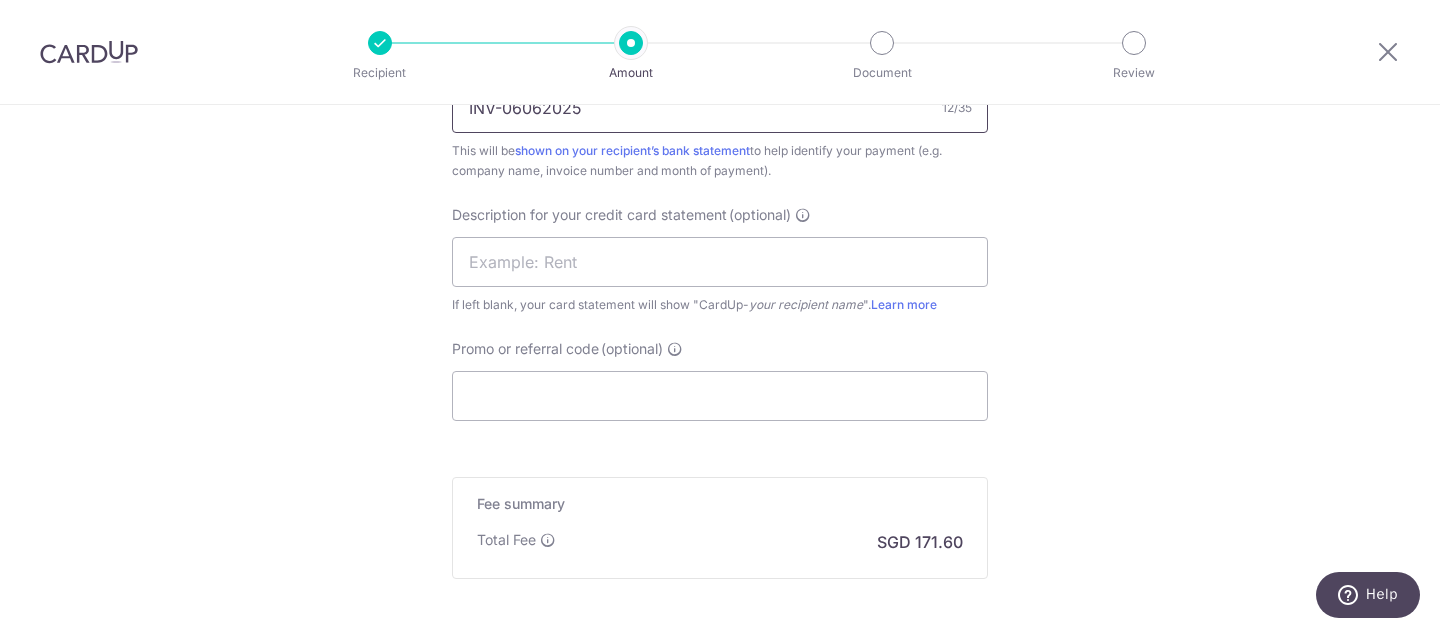 scroll, scrollTop: 1346, scrollLeft: 0, axis: vertical 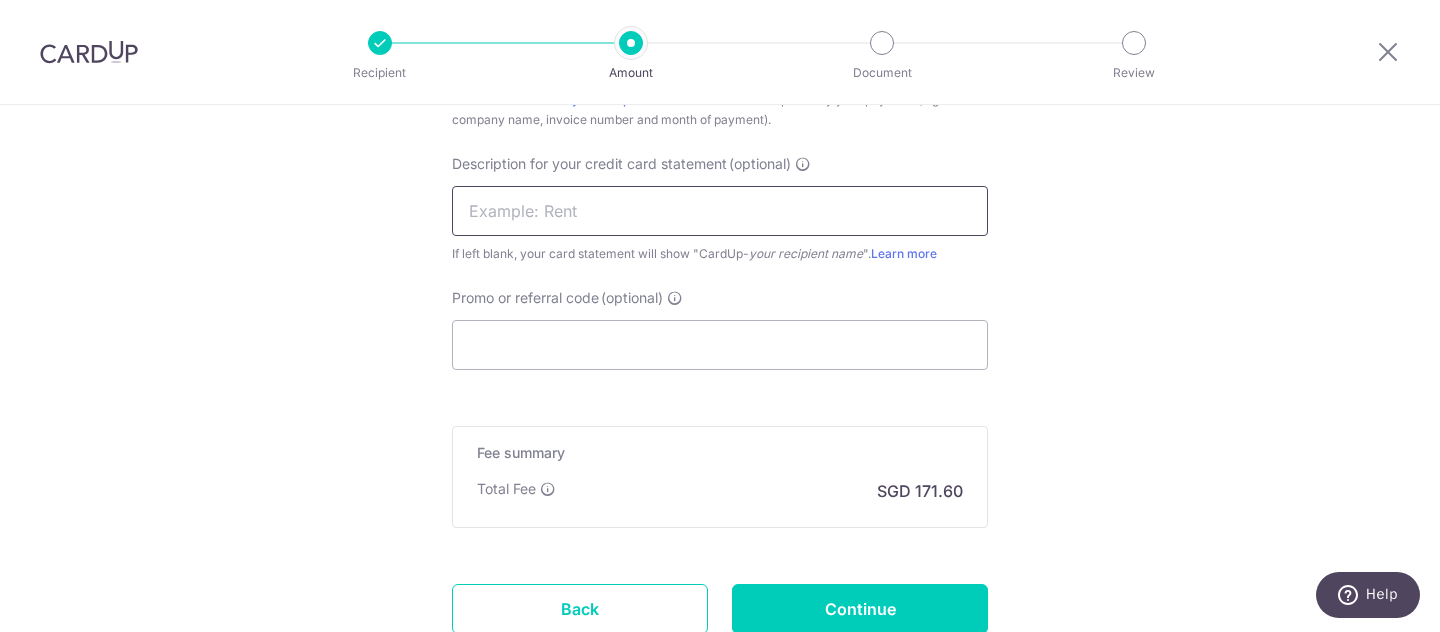 type on "INV-06062025" 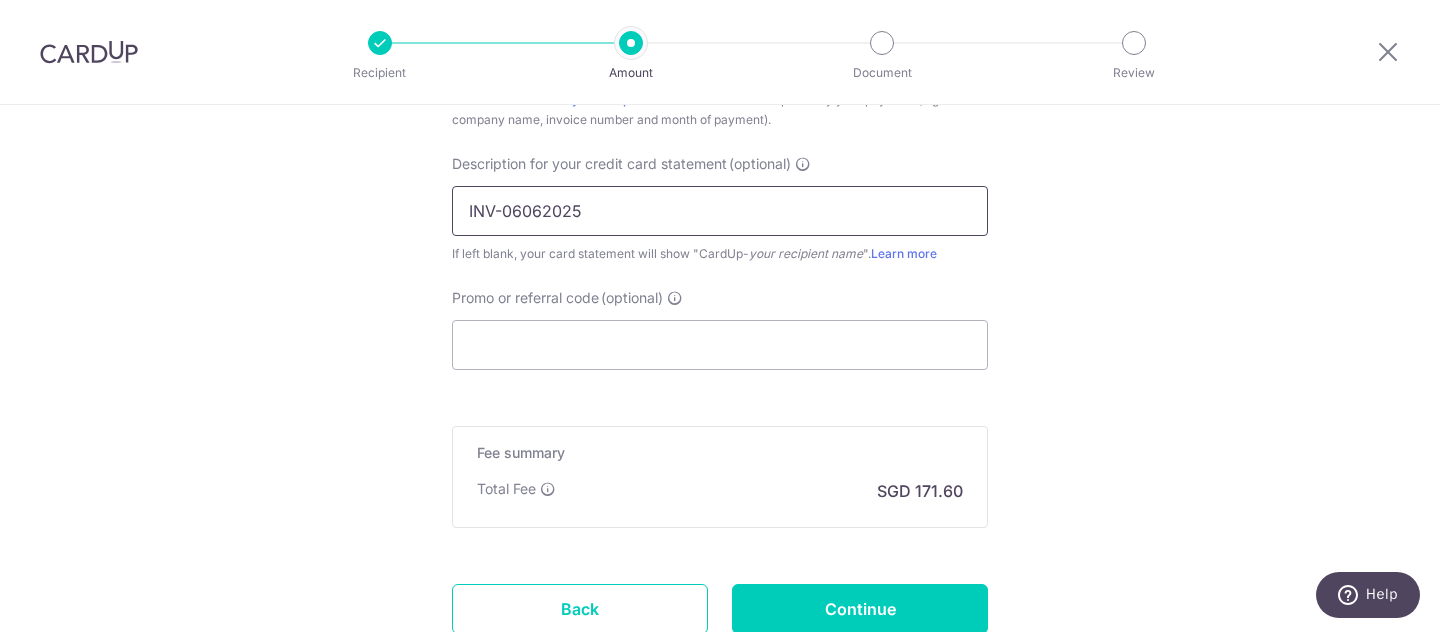 click on "INV-06062025" at bounding box center (720, 211) 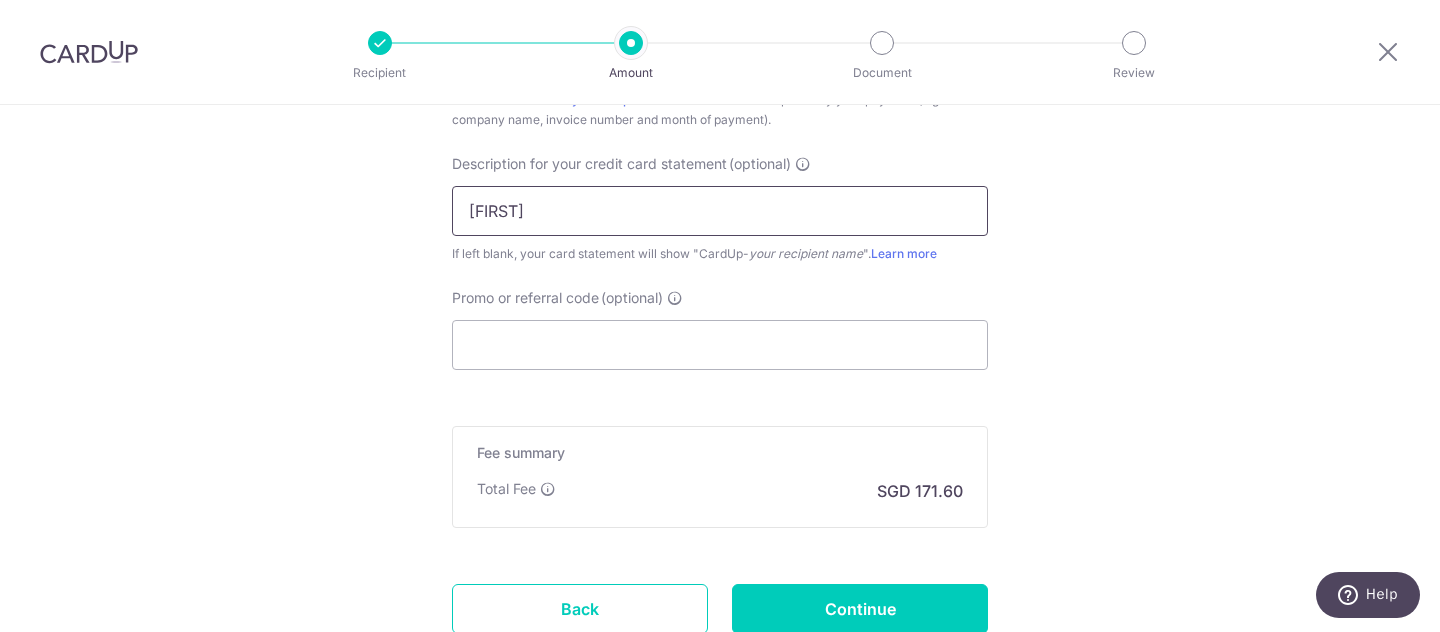 type on "IVAN" 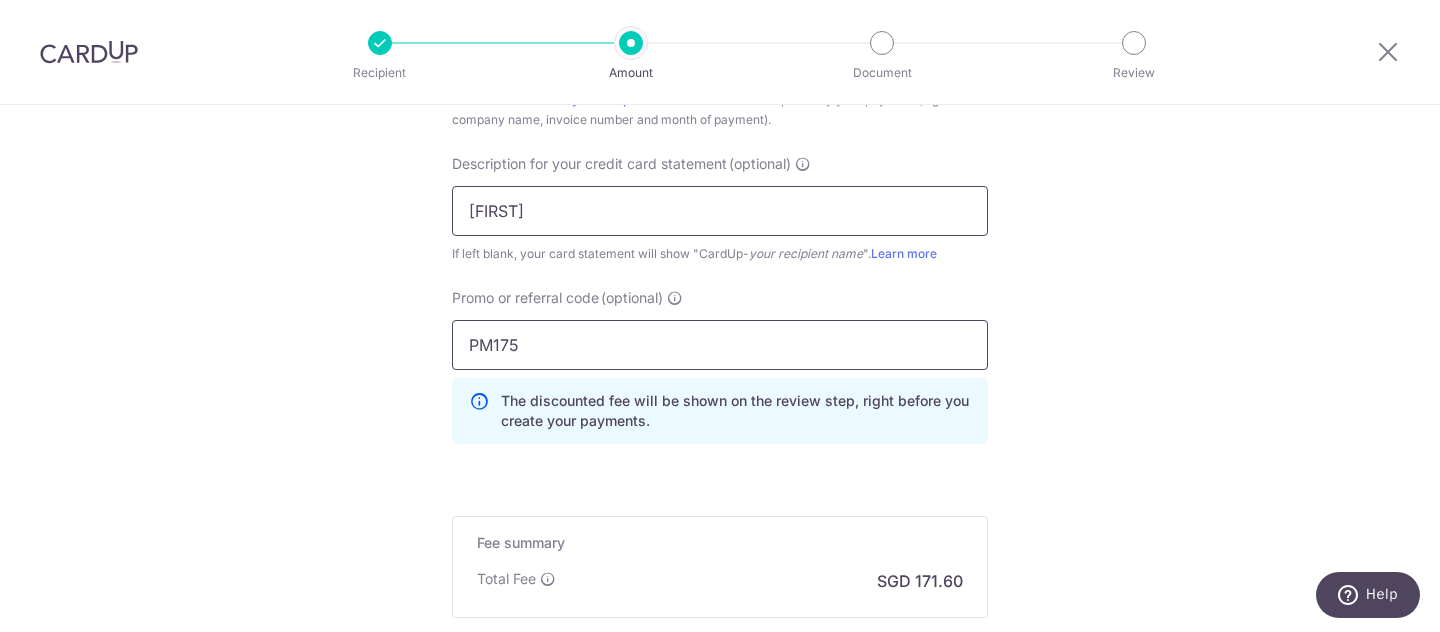 type on "PM175" 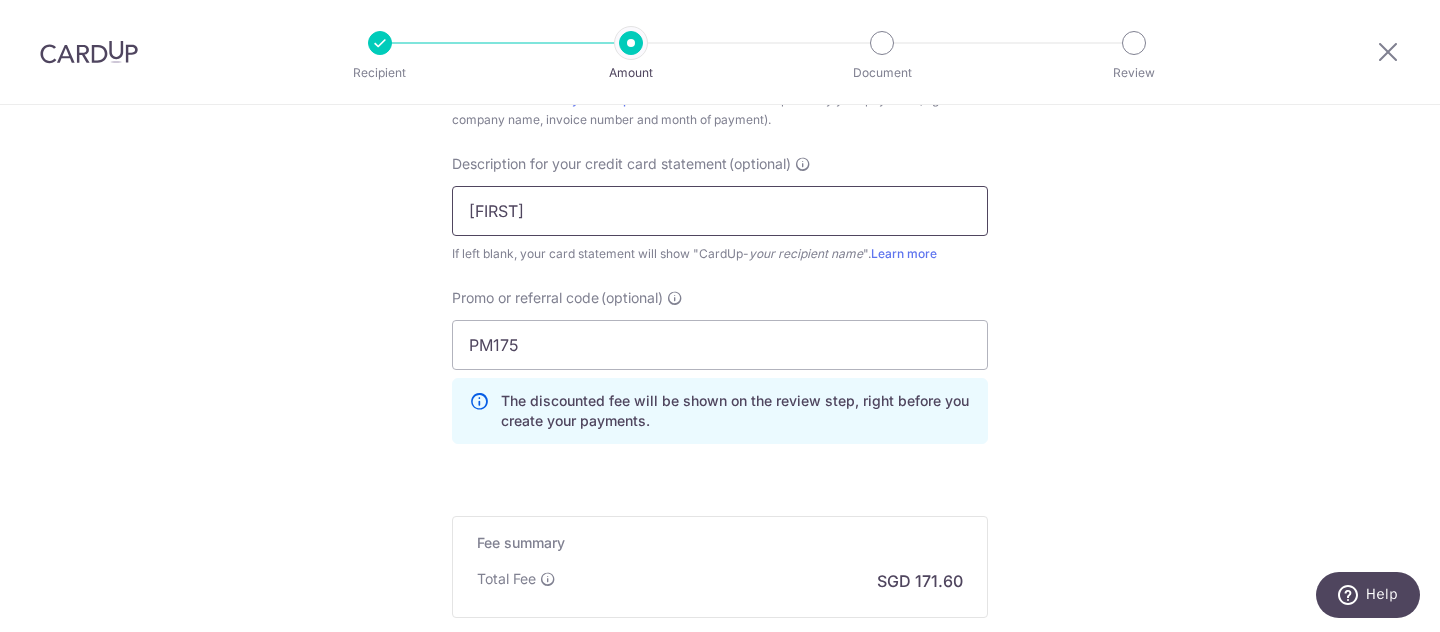 scroll, scrollTop: 1588, scrollLeft: 0, axis: vertical 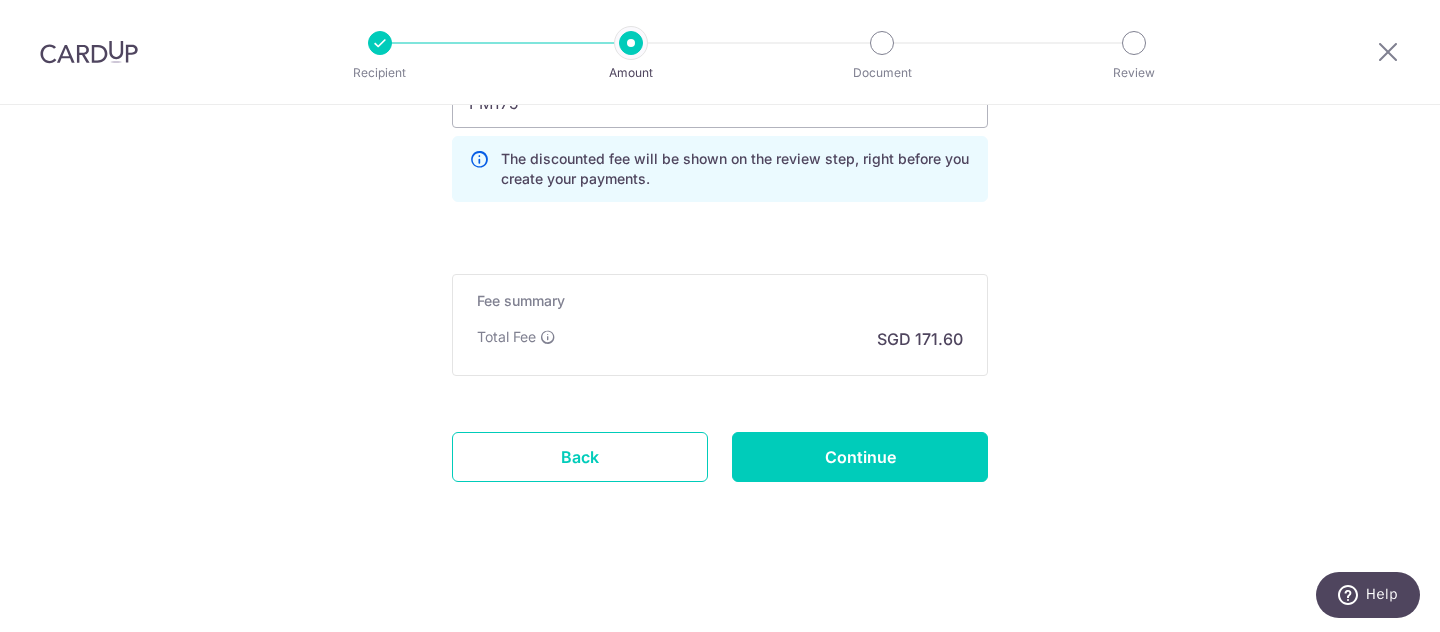 click on "Tell us more about your payment
Enter payment amount
SGD
6,600.00
6600.00
GST
(optional)
SGD
Select Card
**** 4937
Add credit card
Your Cards
**** 0871
**** 4937
Secure 256-bit SSL" at bounding box center [720, -426] 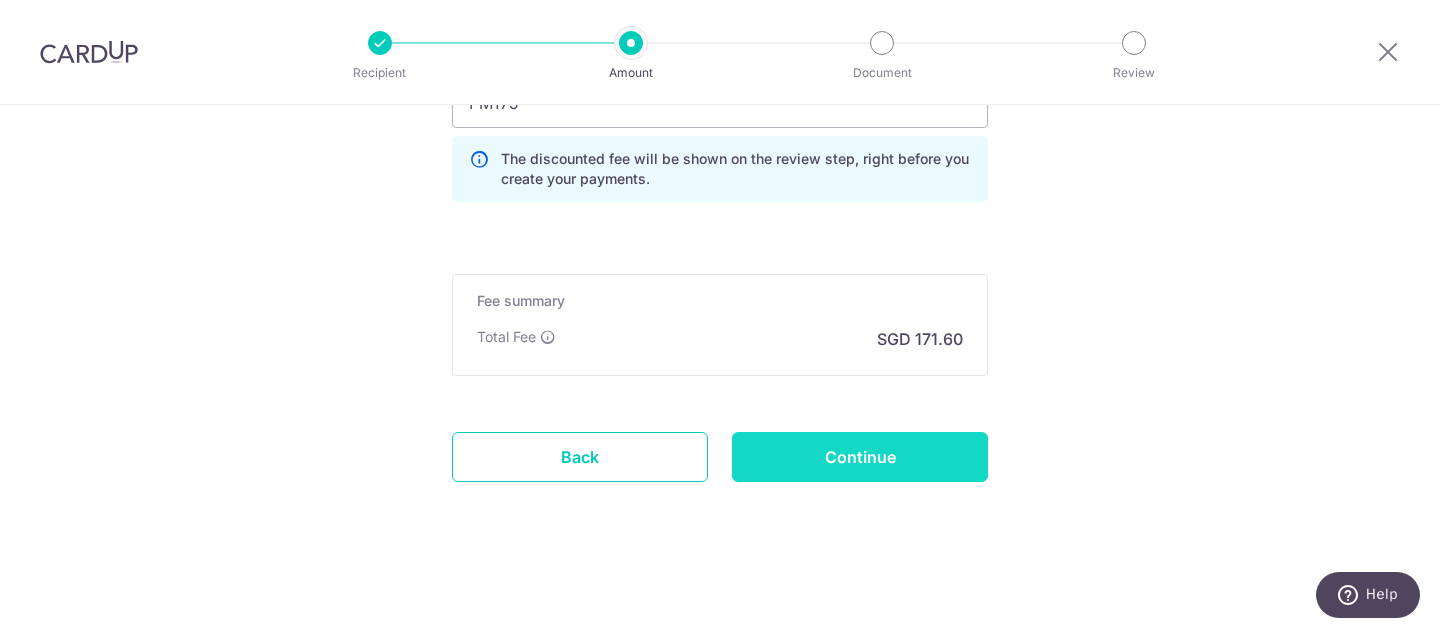 click on "Continue" at bounding box center (860, 457) 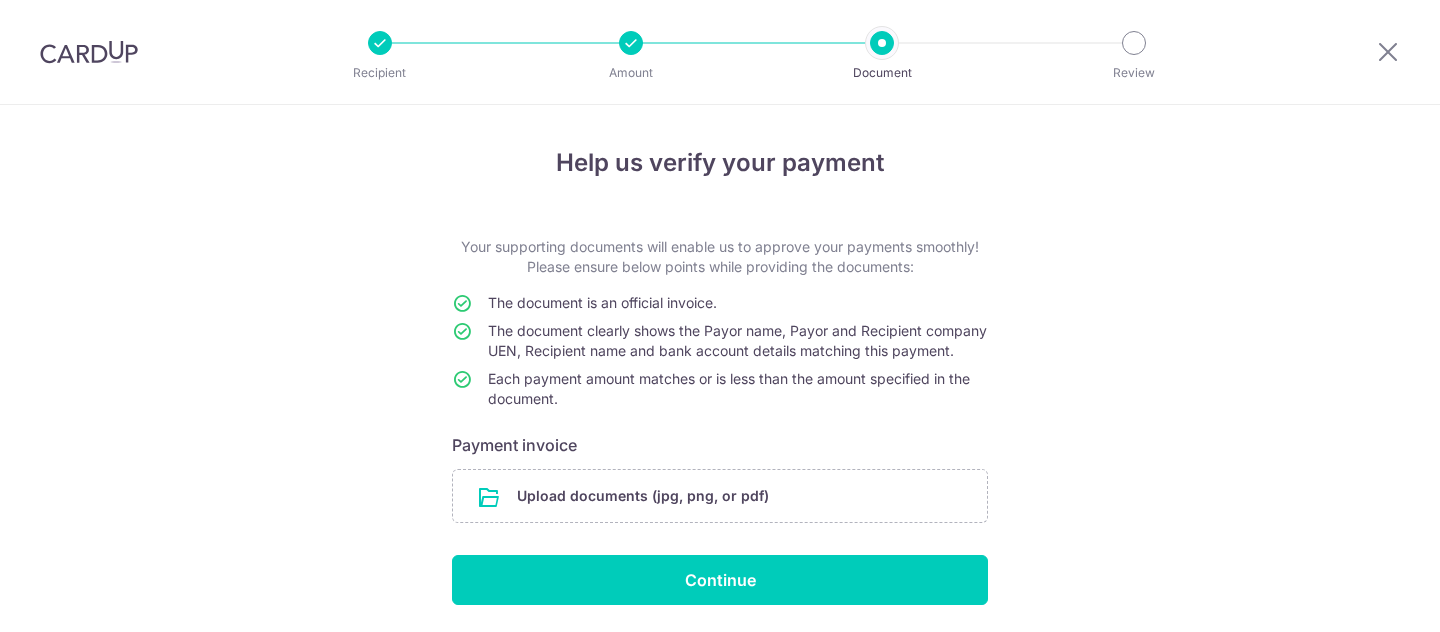 scroll, scrollTop: 0, scrollLeft: 0, axis: both 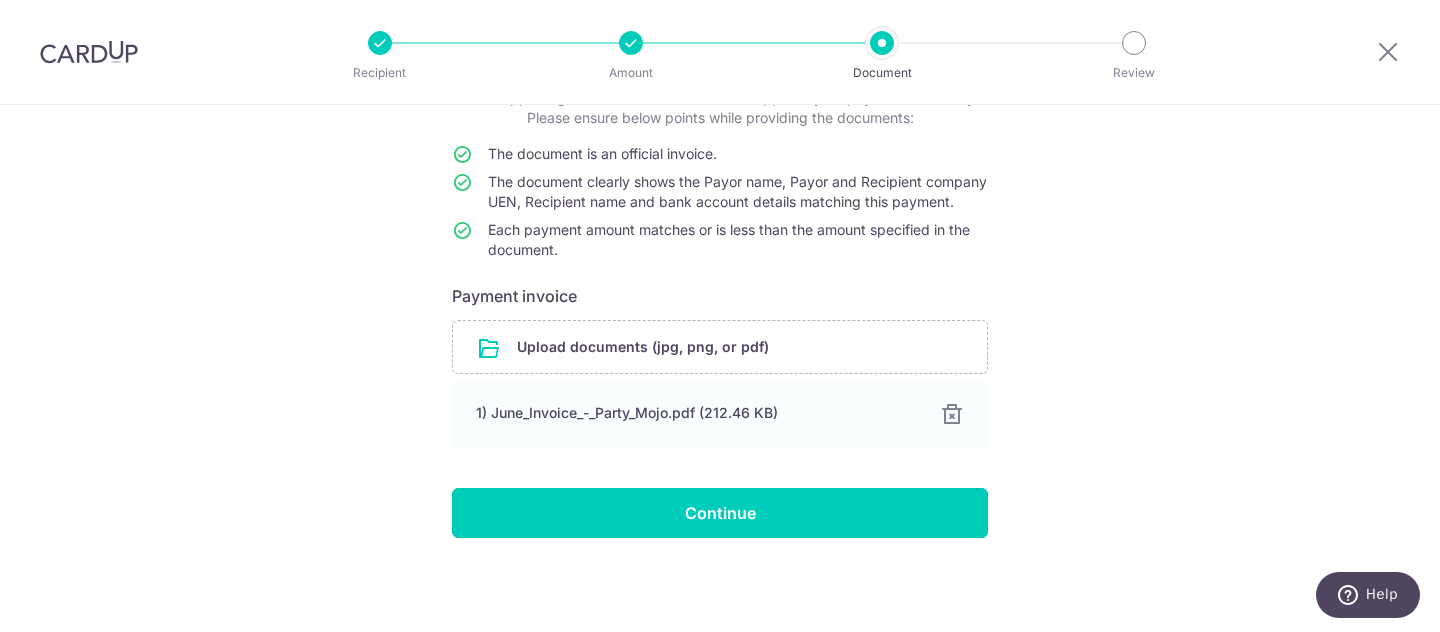 click on "Your supporting documents will enable us to approve your payments smoothly!  Please ensure below points while providing the documents:
The document is an official invoice.
The document clearly shows the Payor name, Payor and Recipient company UEN, Recipient name and bank account details matching this payment.
Each payment amount matches or is less than the amount specified in the document.
Payment invoice
Upload documents (jpg, png, or pdf) 1) June_Invoice_-_Party_Mojo.pdf (212.46 KB) 100% Done Download
Continue" at bounding box center (720, 313) 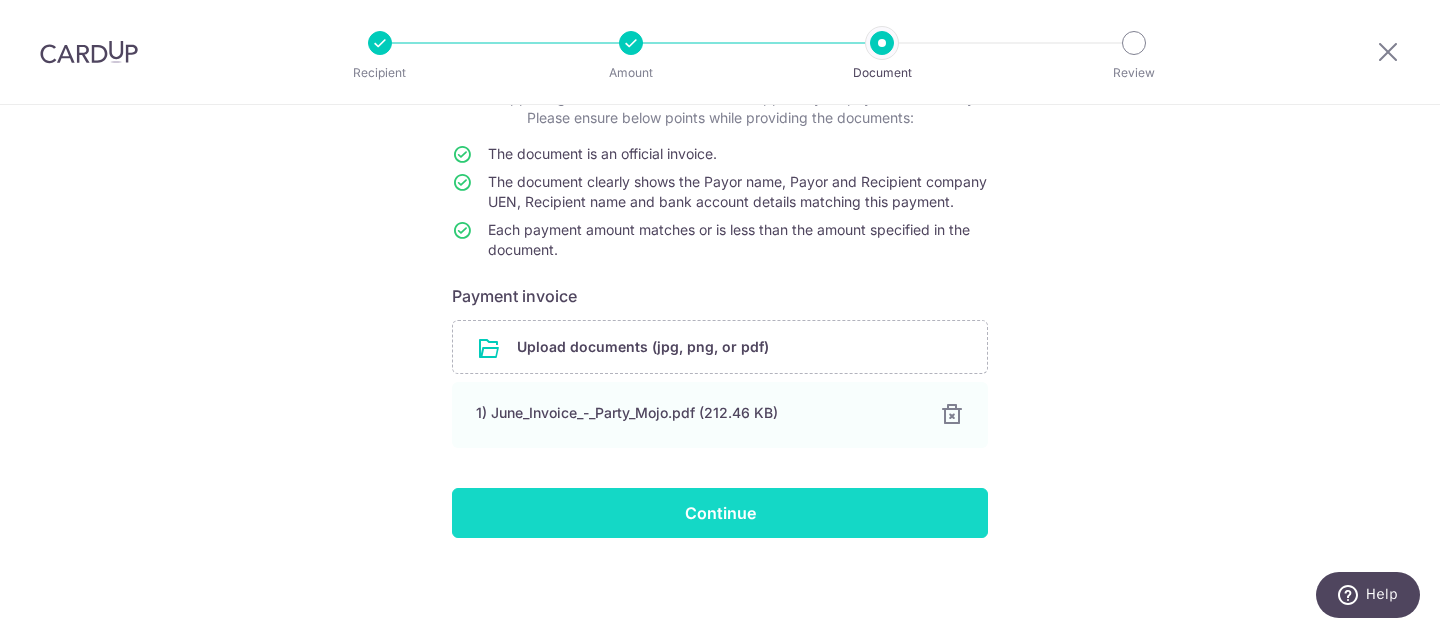 click on "Continue" at bounding box center [720, 513] 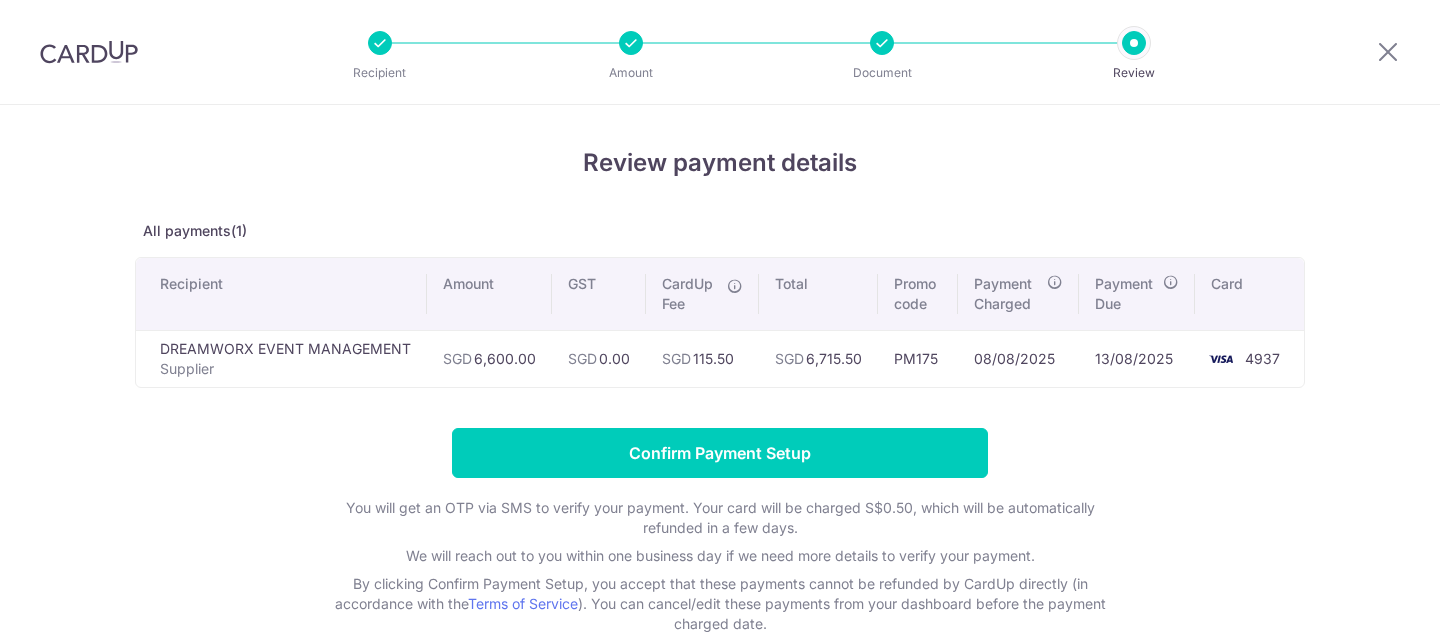 scroll, scrollTop: 0, scrollLeft: 0, axis: both 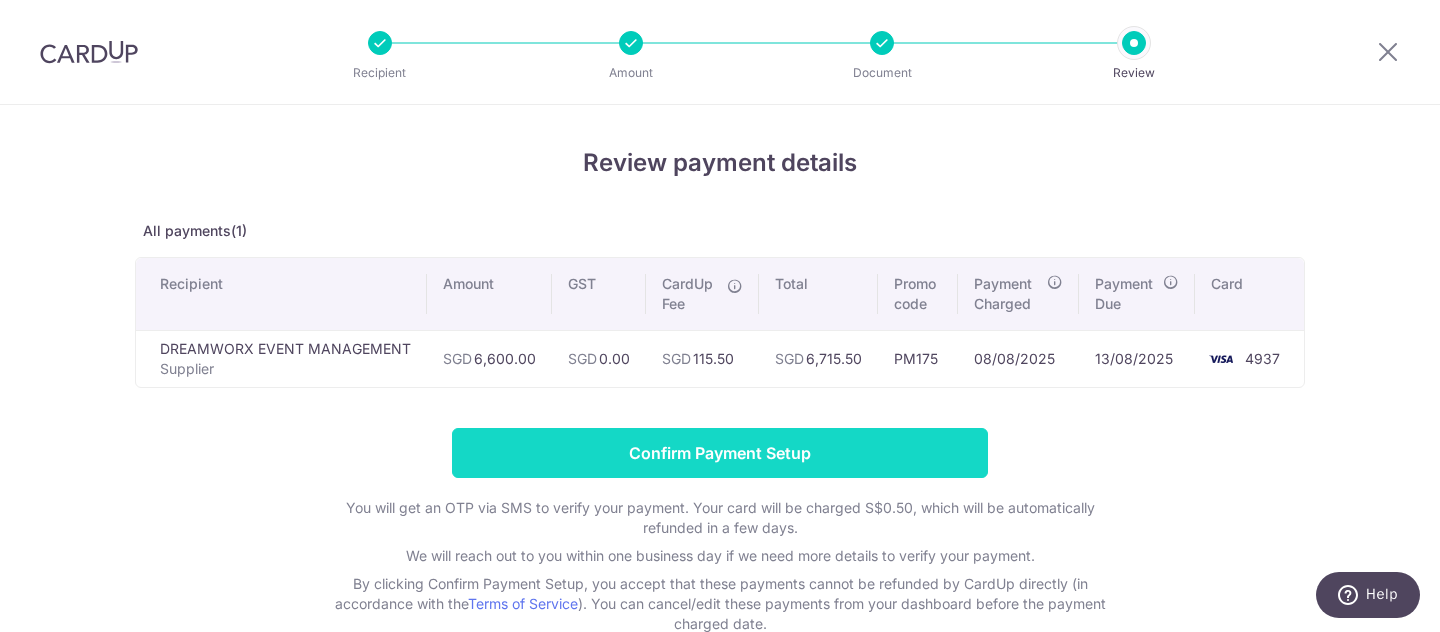 click on "Confirm Payment Setup" at bounding box center (720, 453) 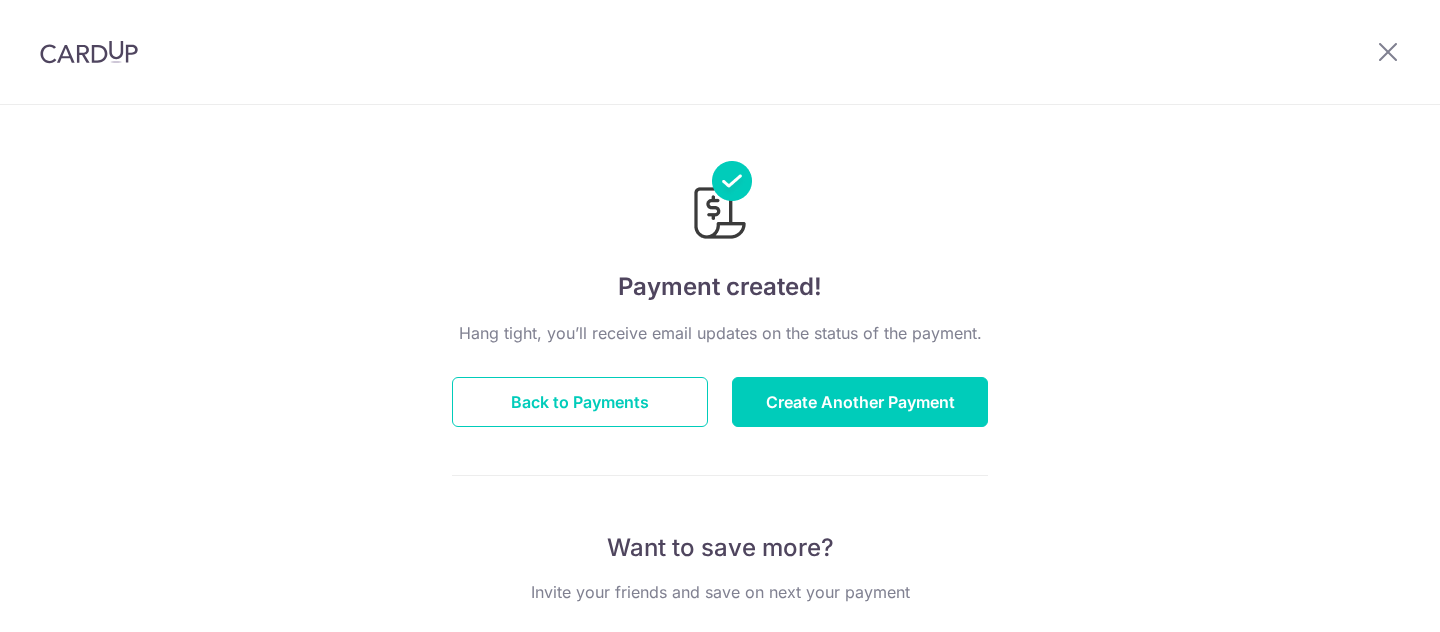 scroll, scrollTop: 0, scrollLeft: 0, axis: both 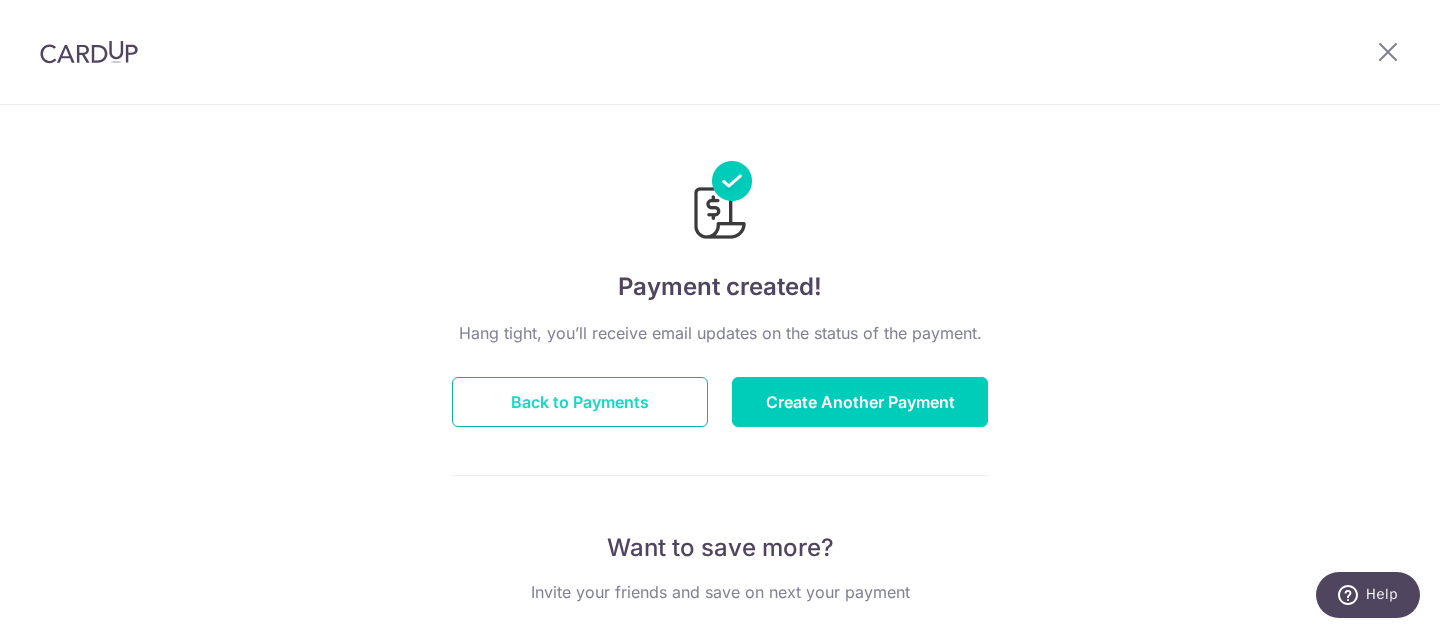 click on "Back to Payments" at bounding box center [580, 402] 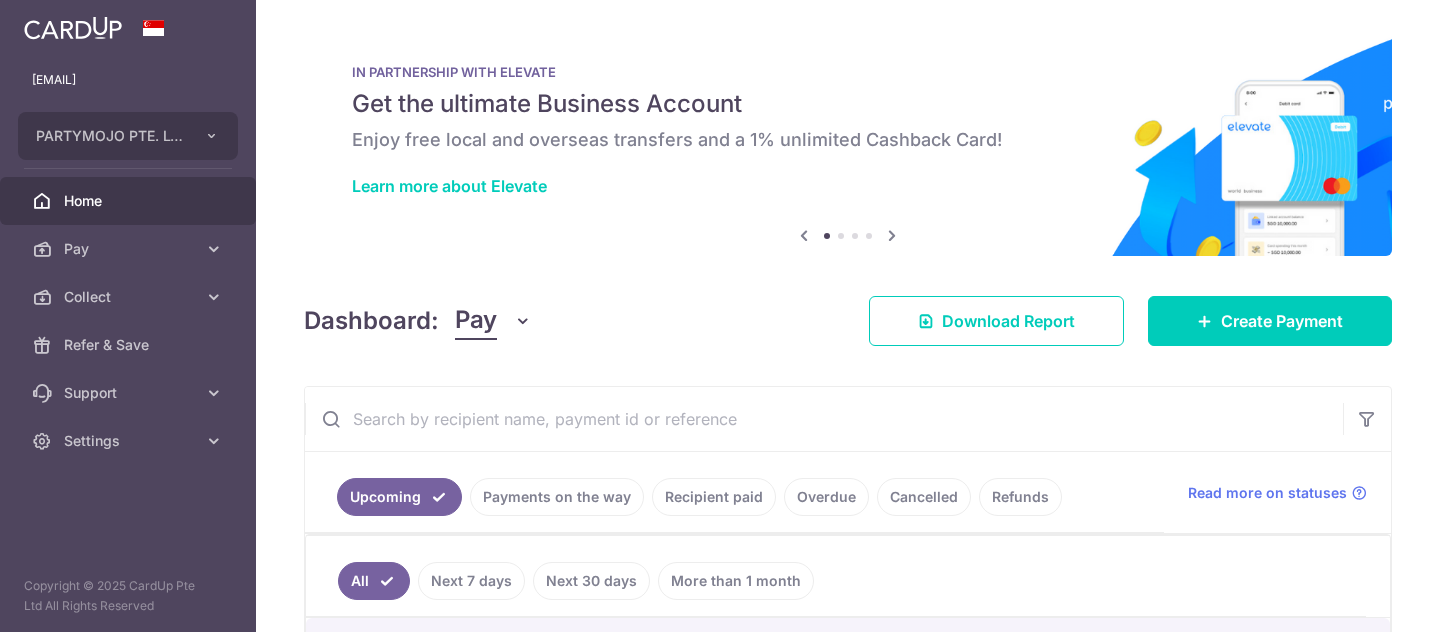 scroll, scrollTop: 0, scrollLeft: 0, axis: both 